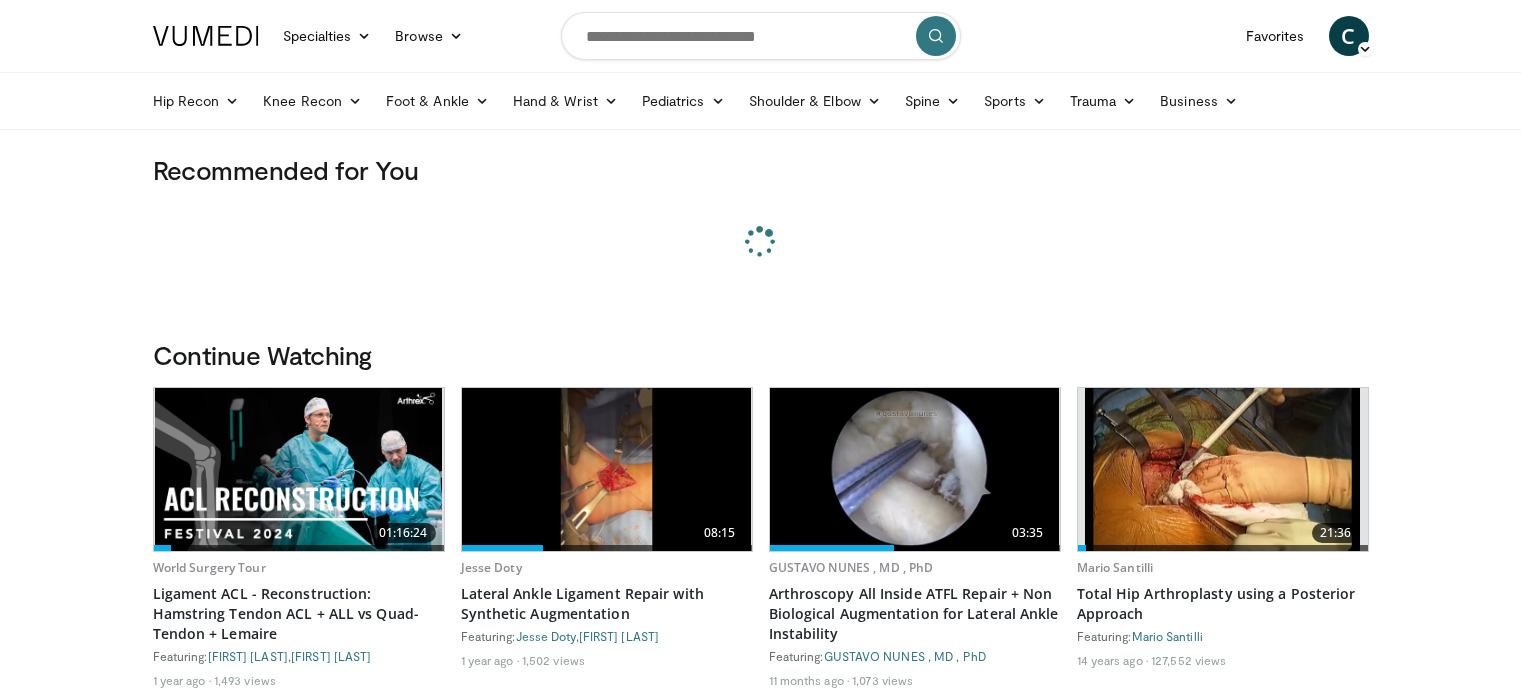 scroll, scrollTop: 0, scrollLeft: 0, axis: both 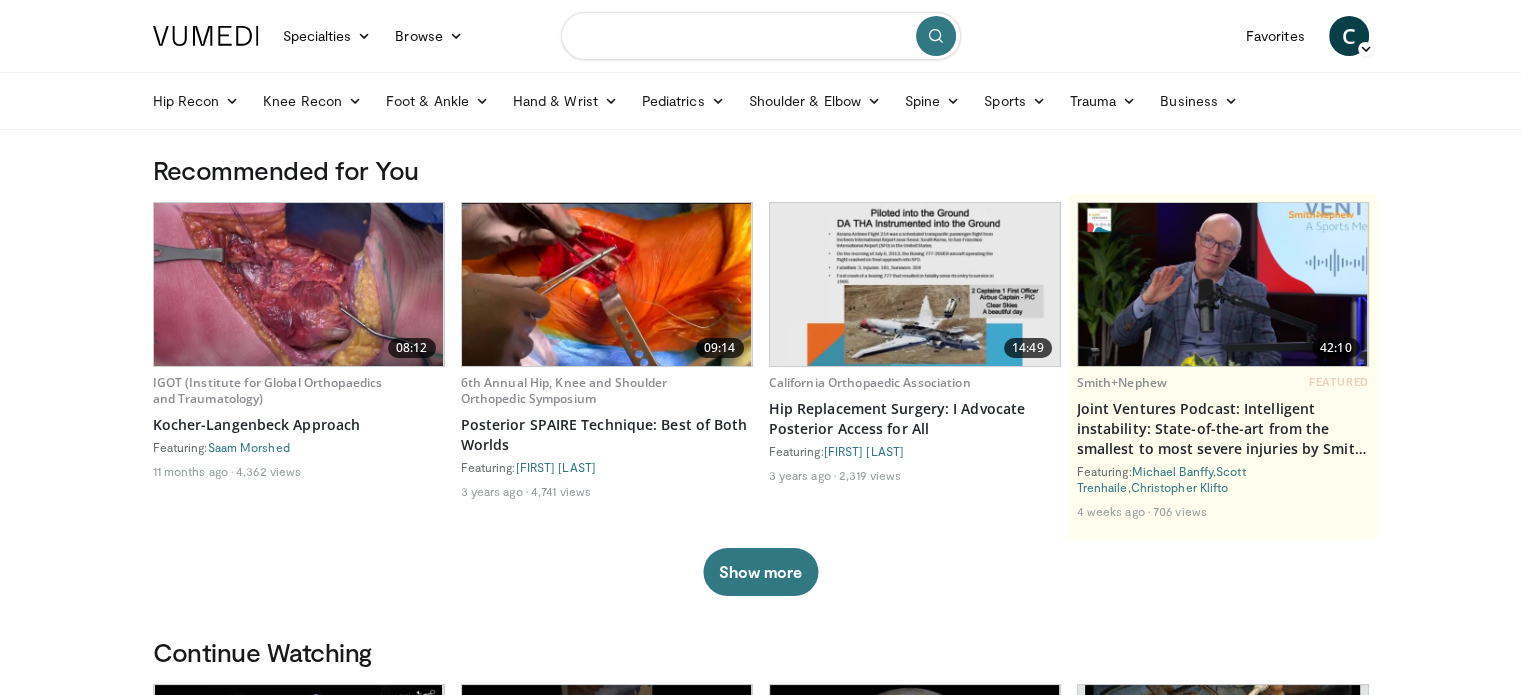 click at bounding box center (761, 36) 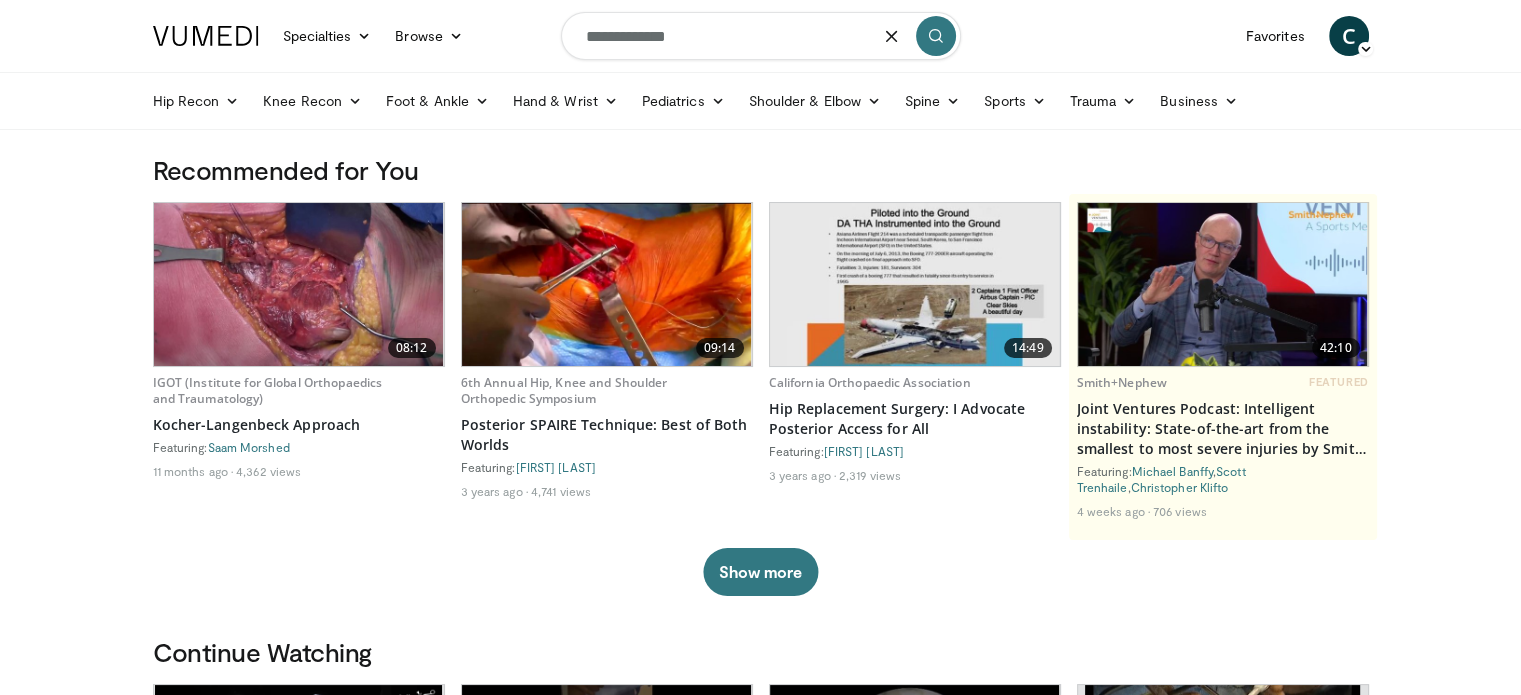 type on "**********" 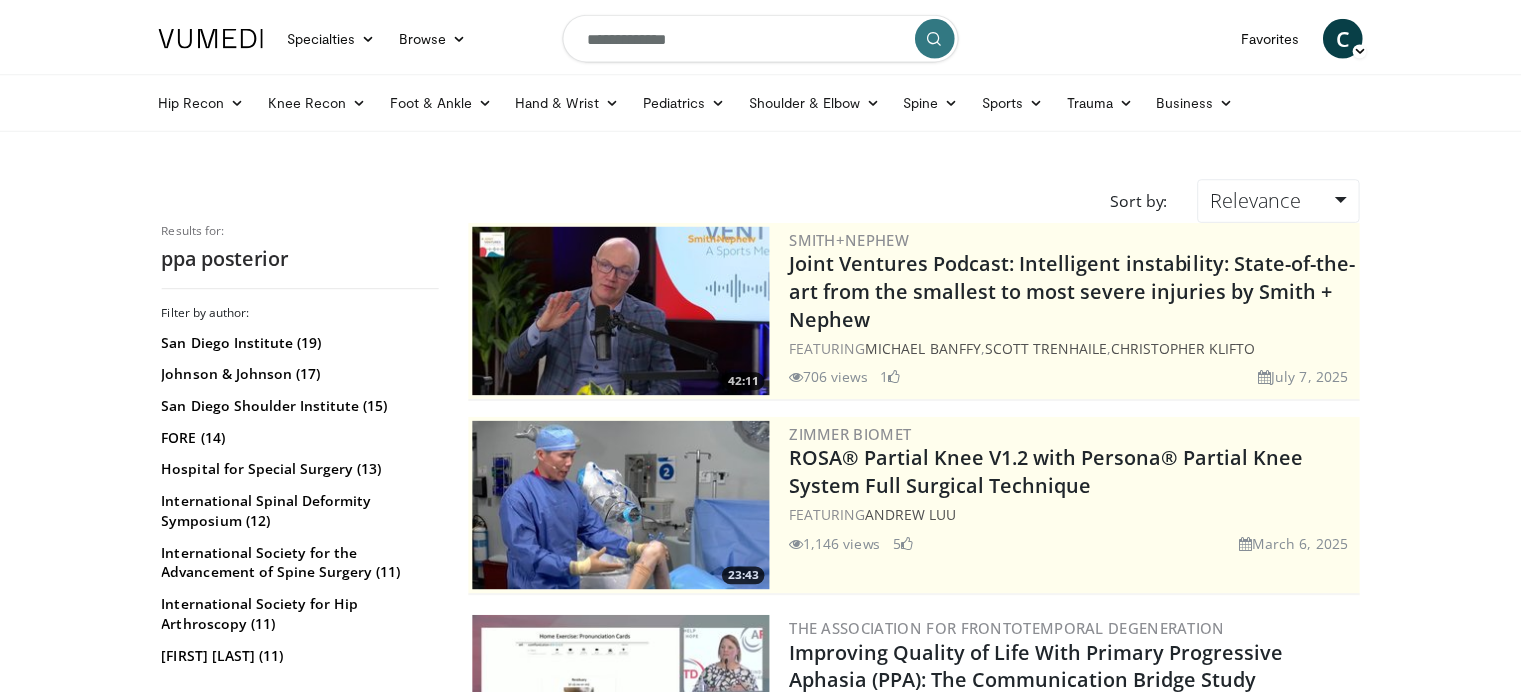 scroll, scrollTop: 0, scrollLeft: 0, axis: both 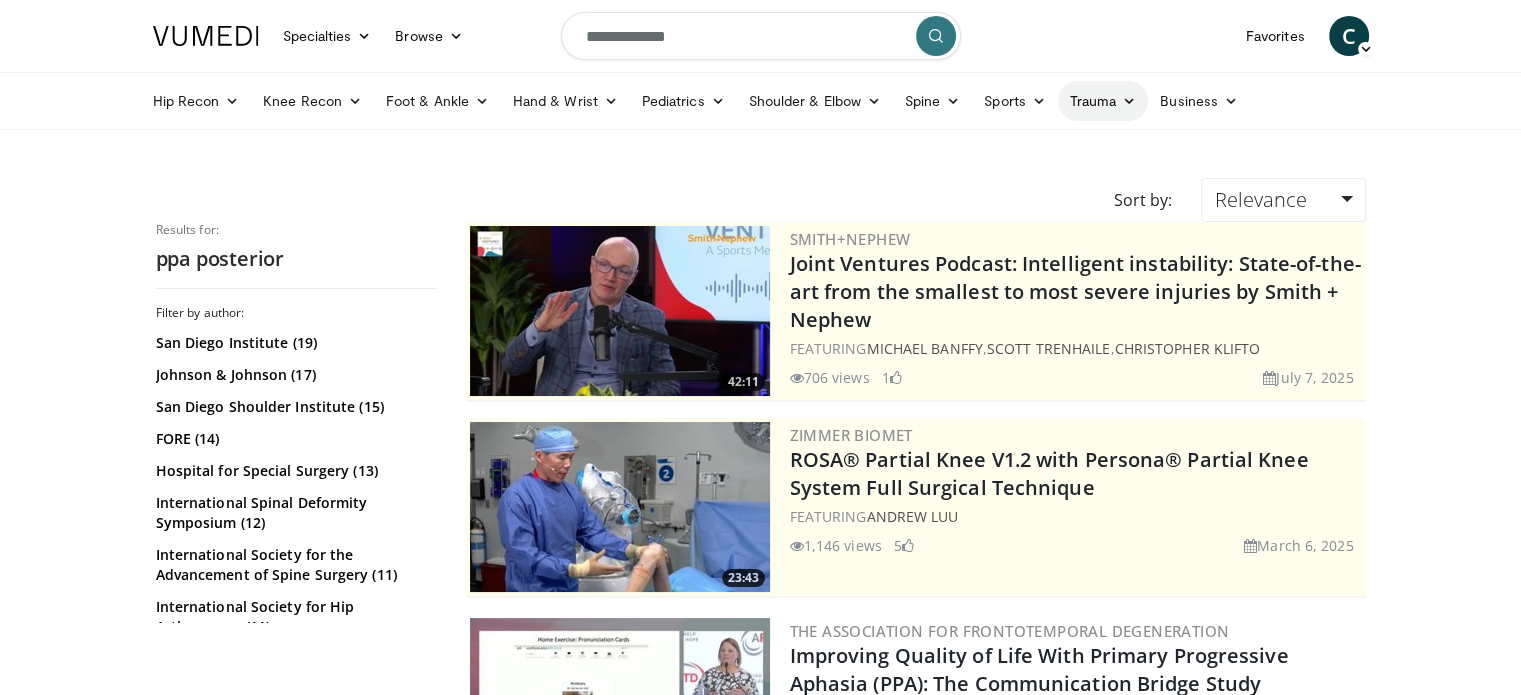 click on "Trauma" at bounding box center [1103, 101] 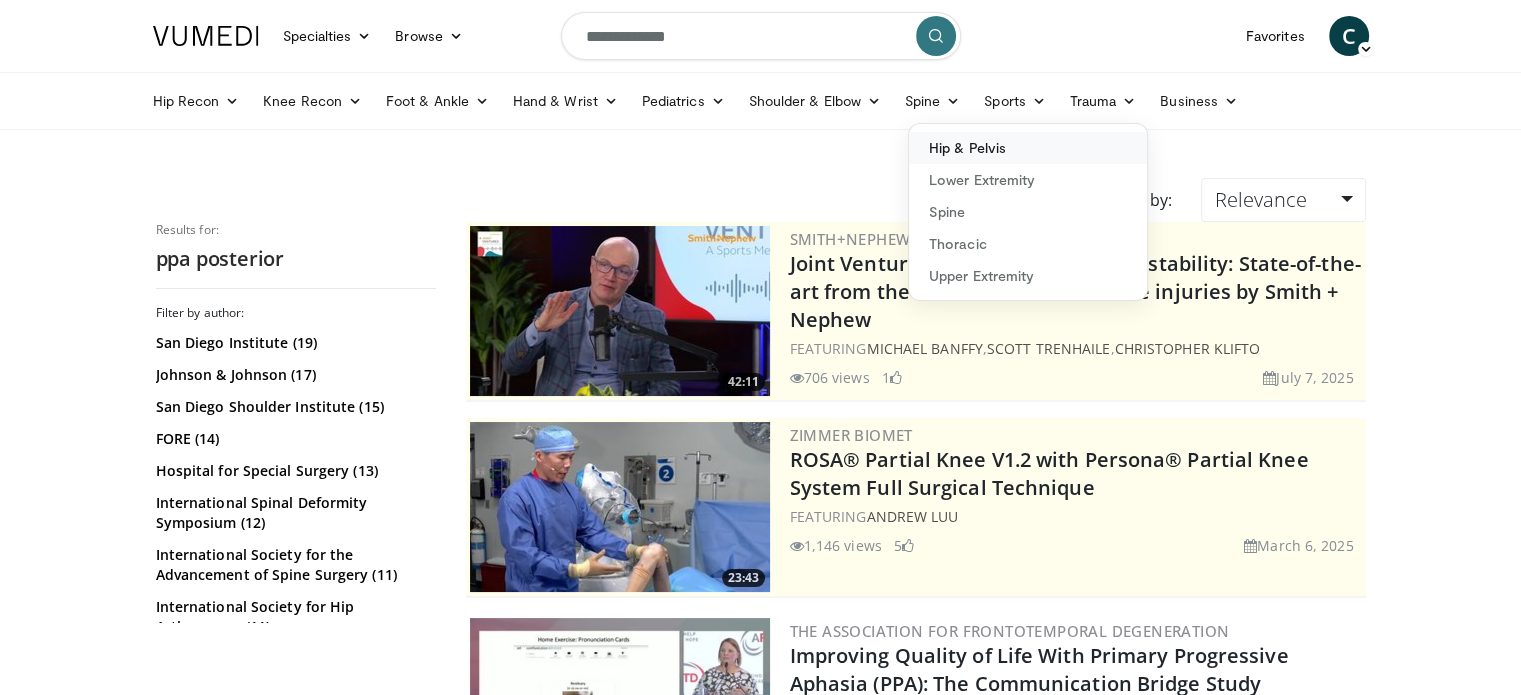 click on "Hip & Pelvis" at bounding box center [1028, 148] 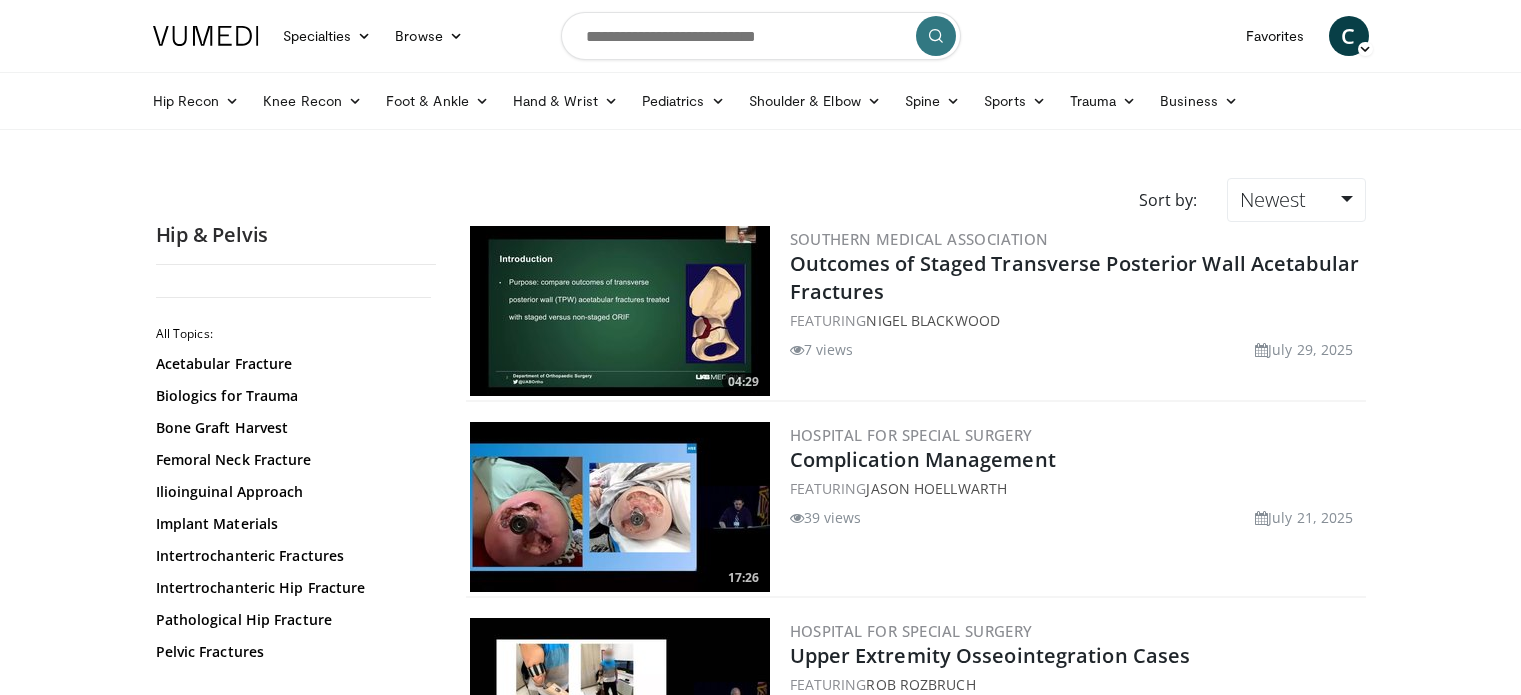 scroll, scrollTop: 0, scrollLeft: 0, axis: both 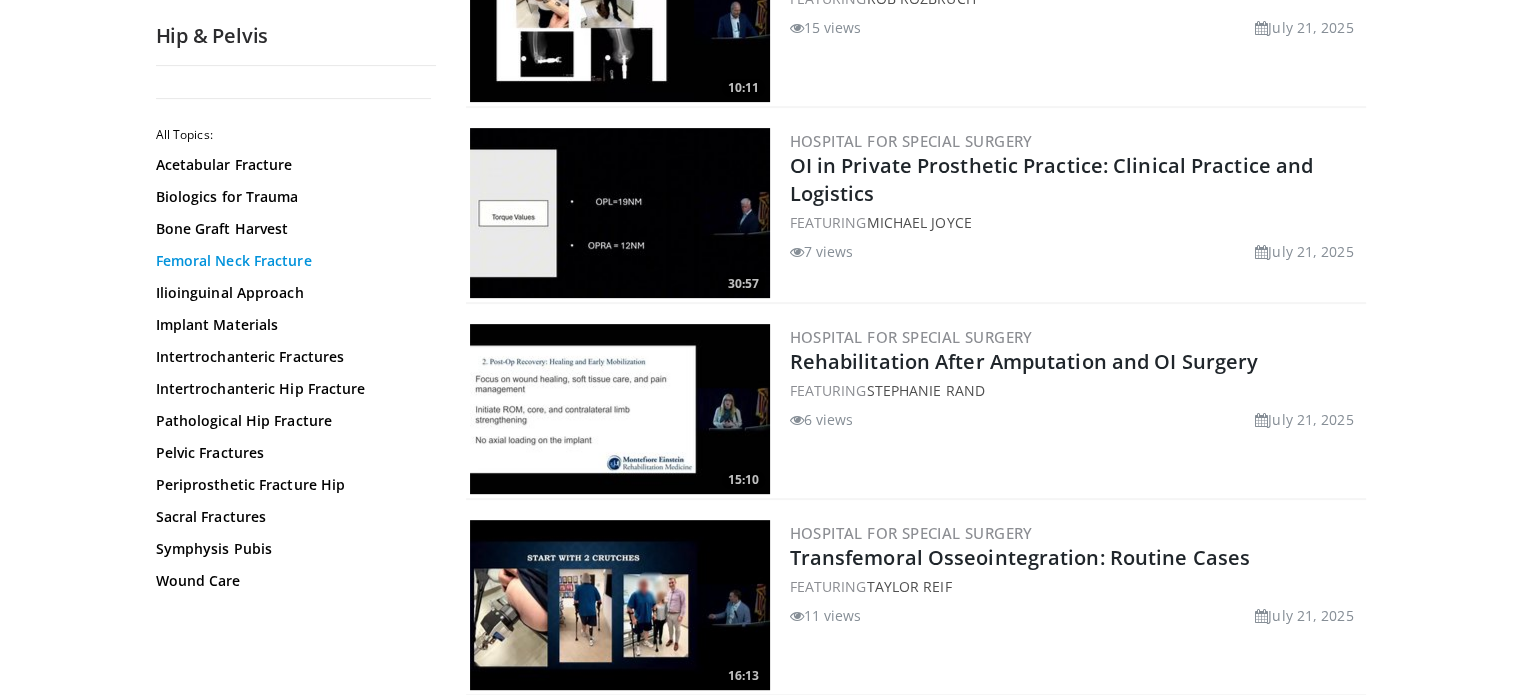 click on "Femoral Neck Fracture" at bounding box center [291, 261] 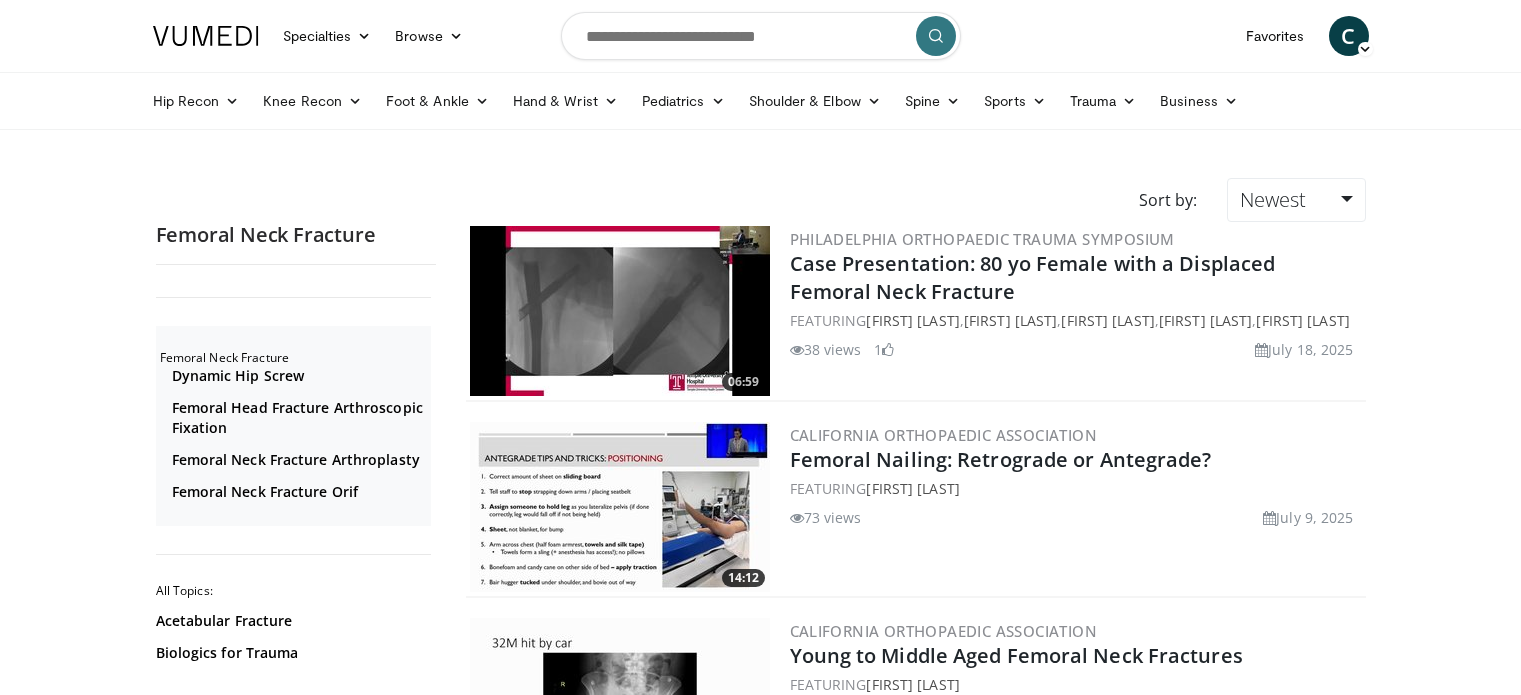 scroll, scrollTop: 0, scrollLeft: 0, axis: both 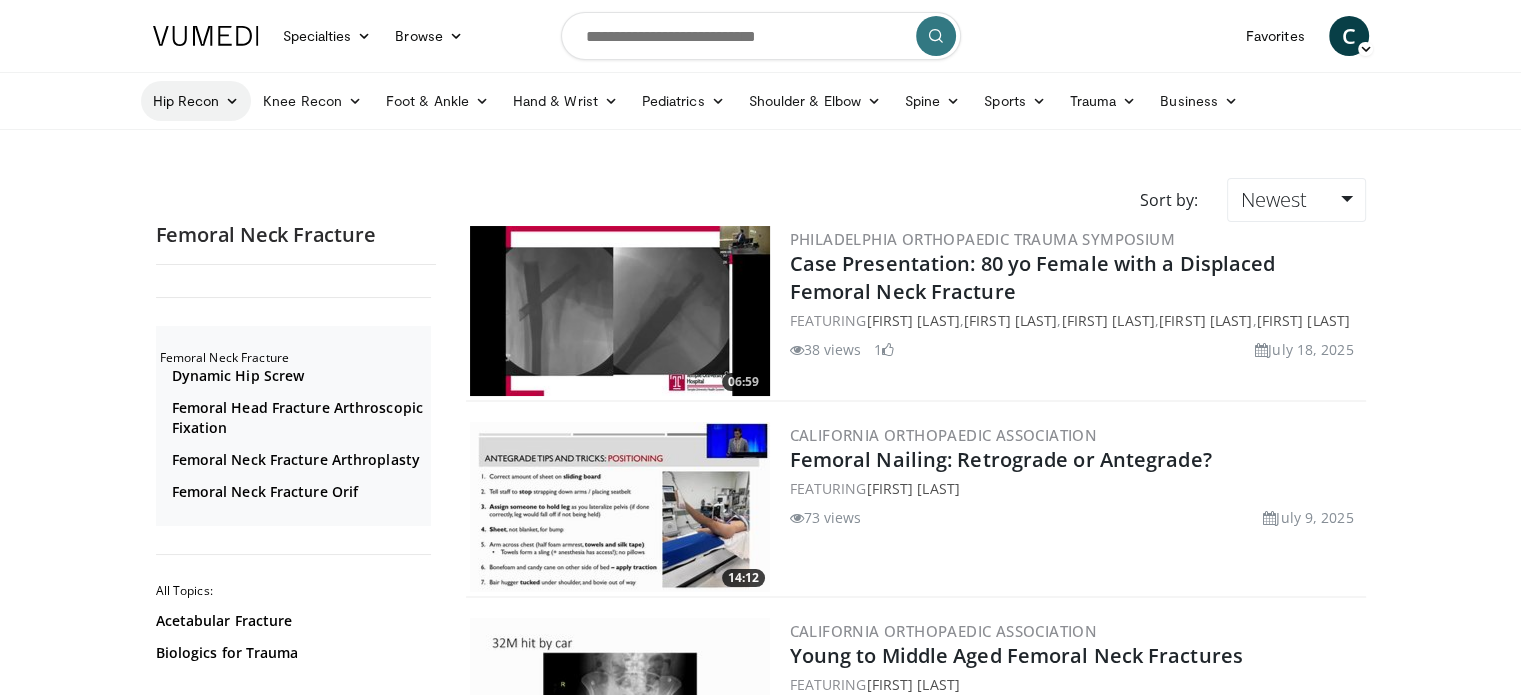 click at bounding box center (232, 101) 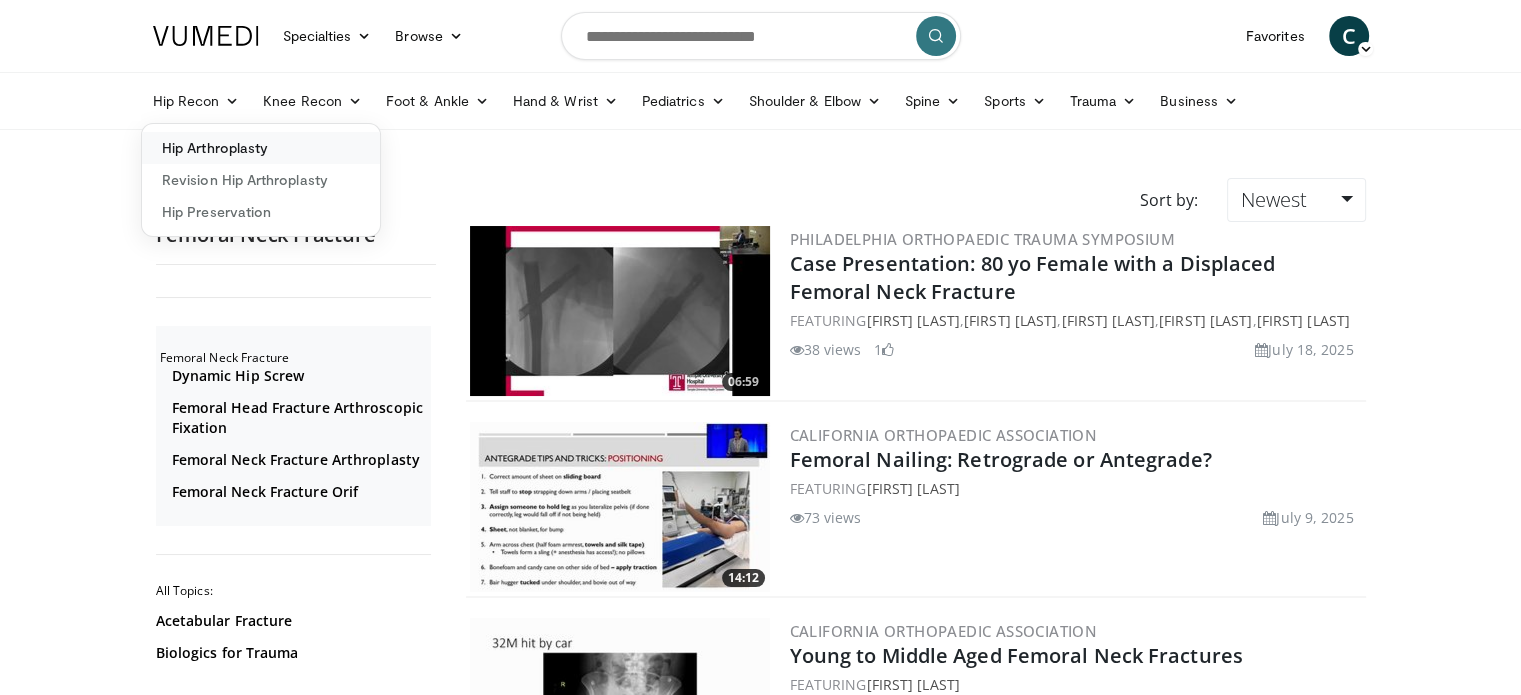 click on "Hip Arthroplasty" at bounding box center (261, 148) 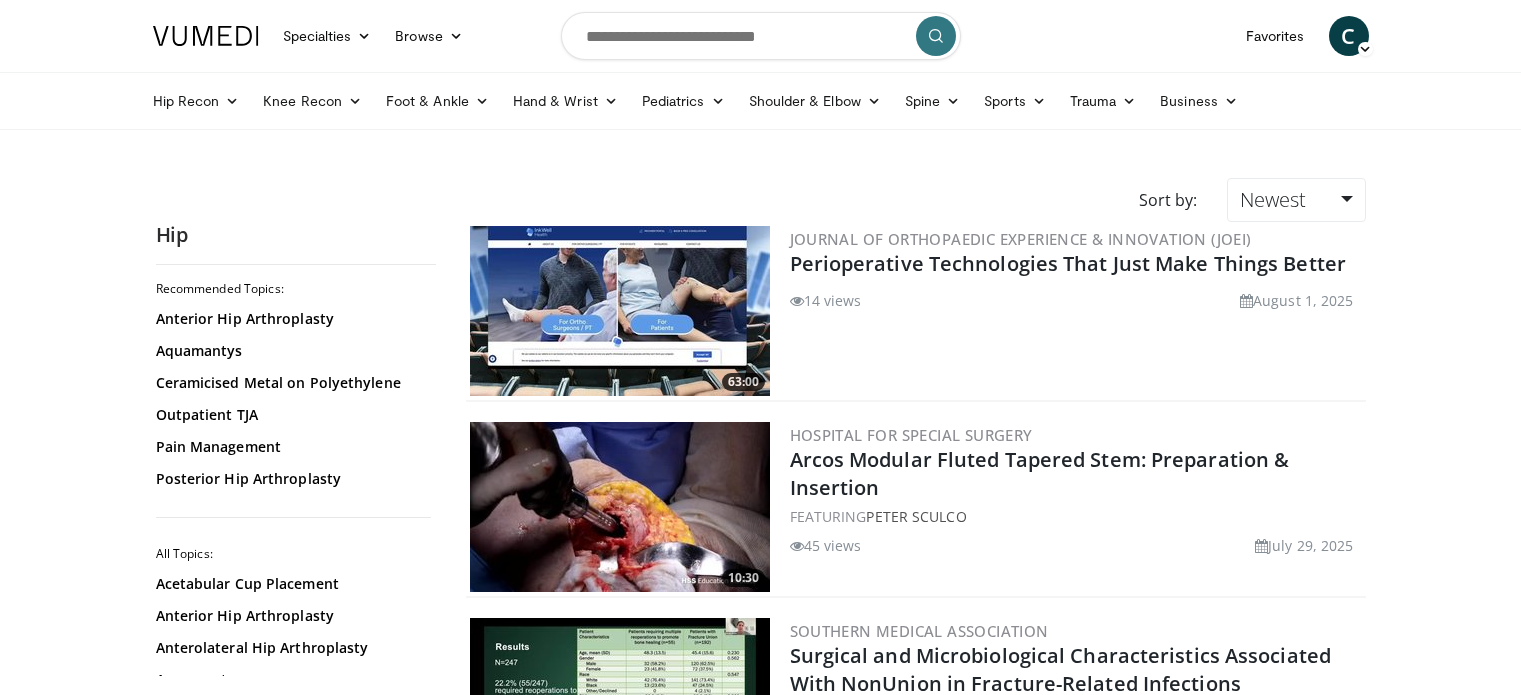 scroll, scrollTop: 0, scrollLeft: 0, axis: both 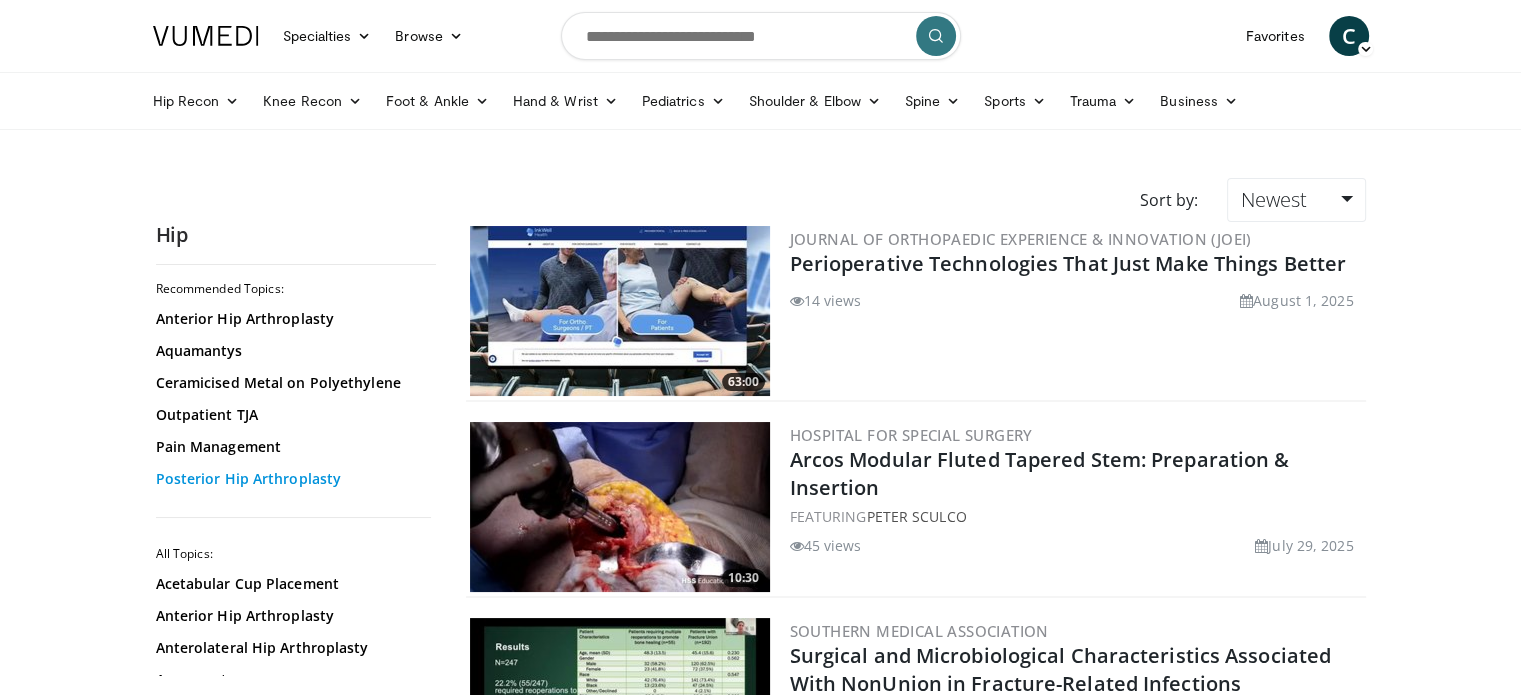 click on "Posterior Hip Arthroplasty" at bounding box center [291, 479] 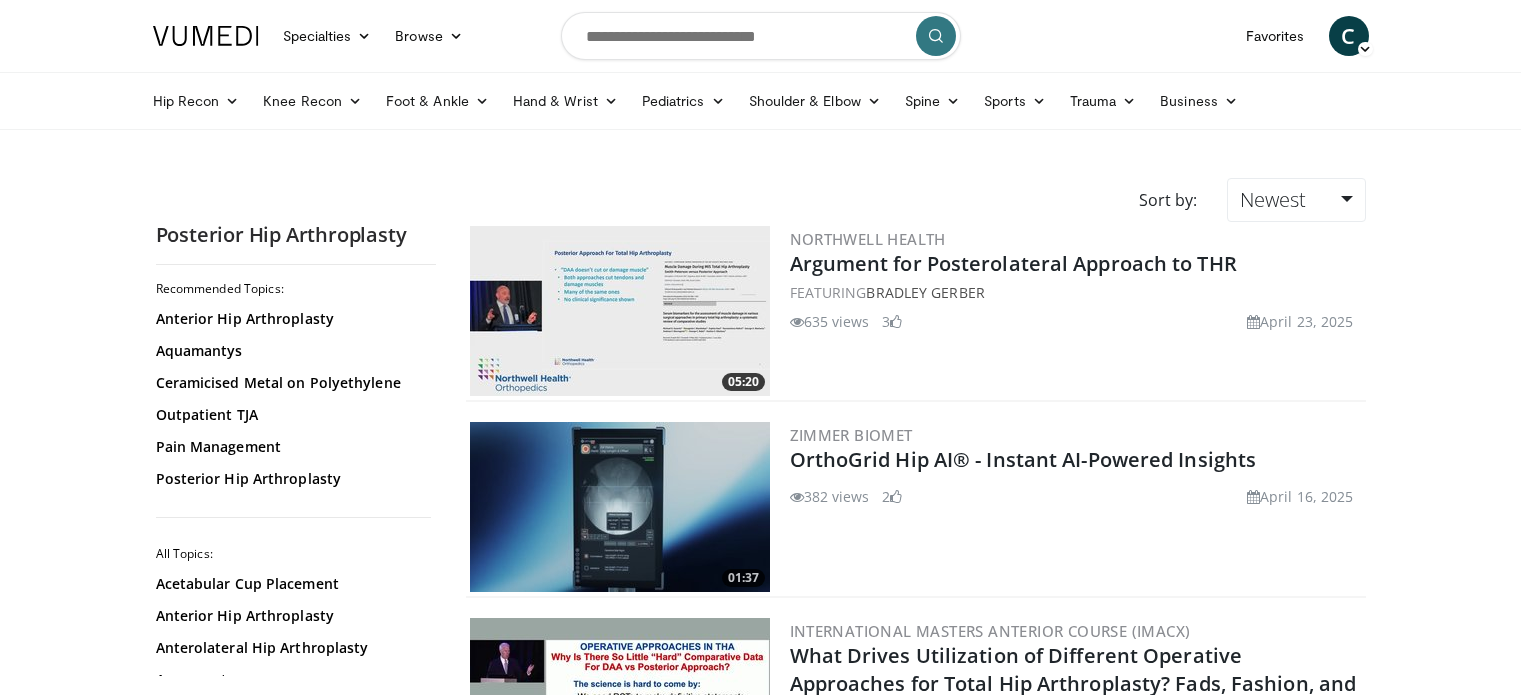 scroll, scrollTop: 0, scrollLeft: 0, axis: both 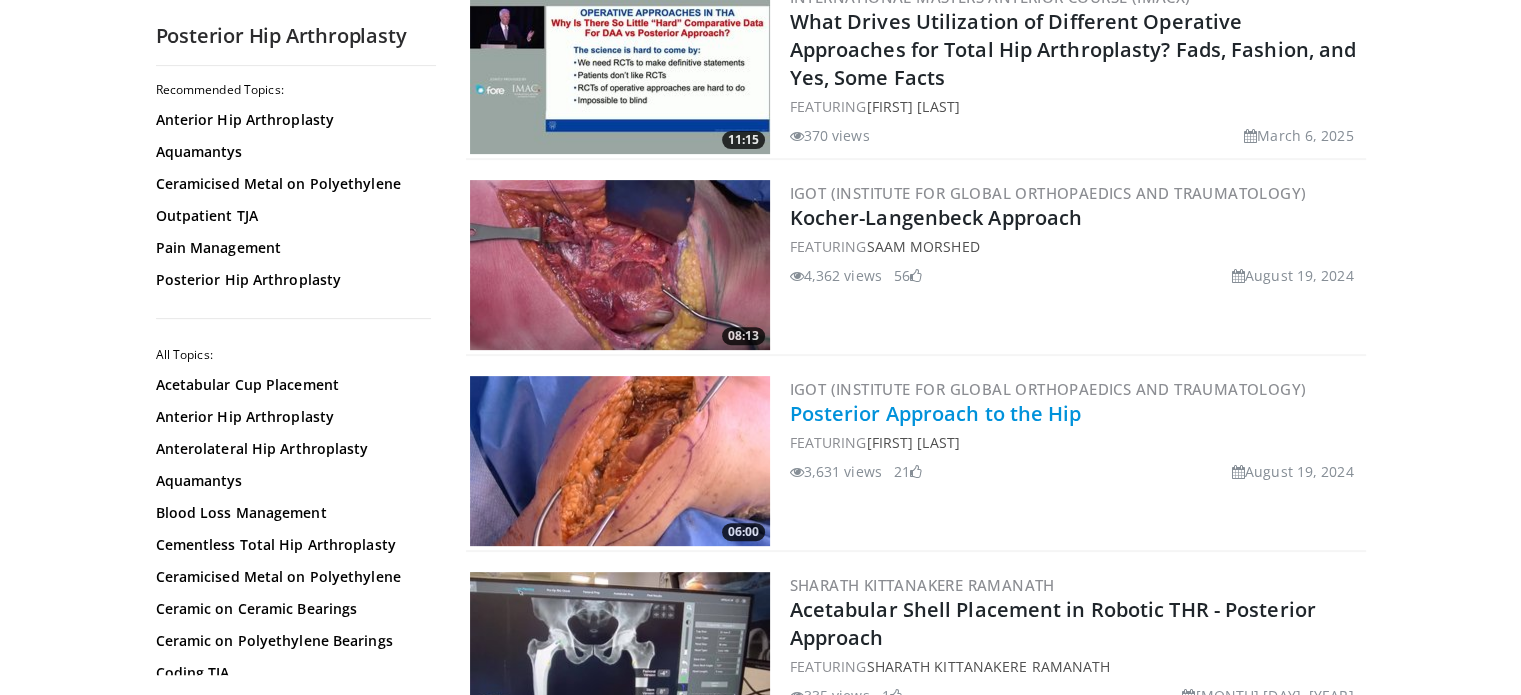 click on "Posterior Approach to the Hip" at bounding box center [936, 413] 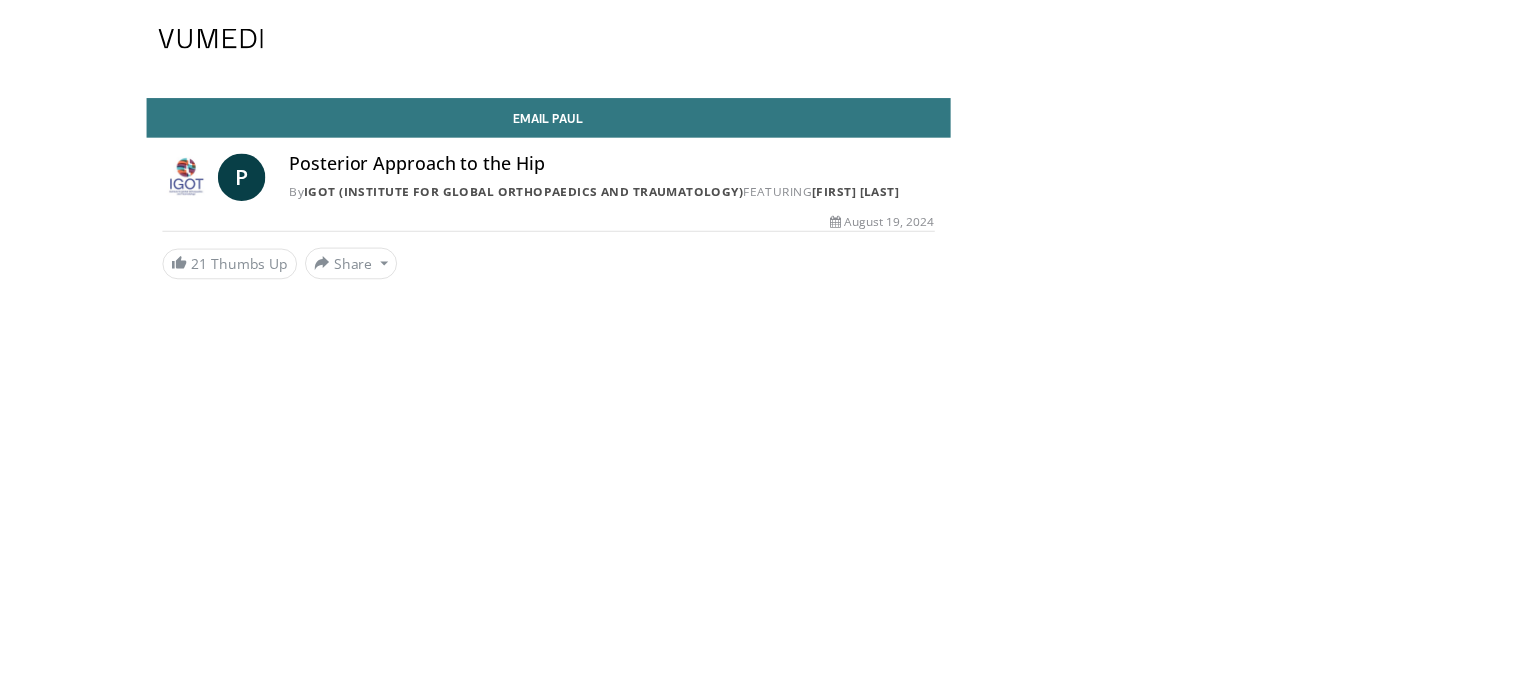 scroll, scrollTop: 0, scrollLeft: 0, axis: both 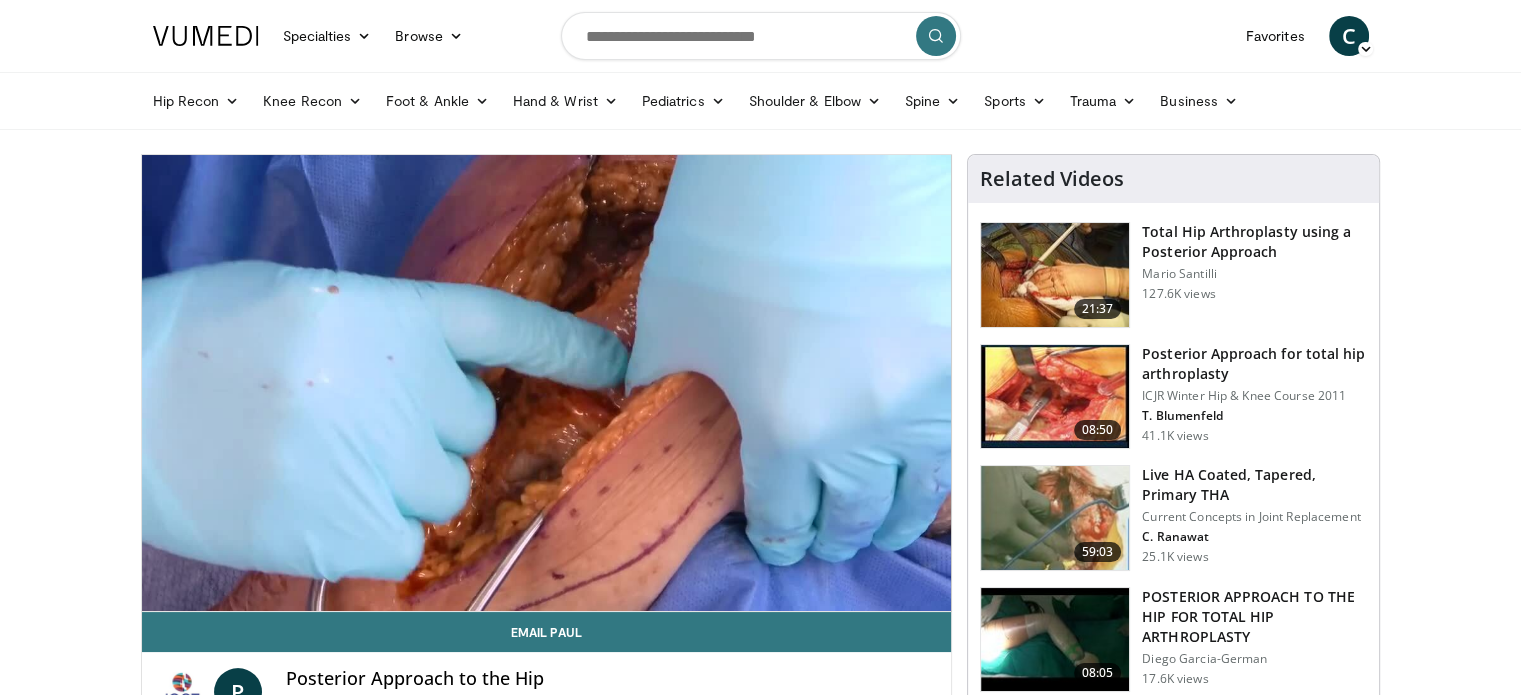 click at bounding box center (1055, 275) 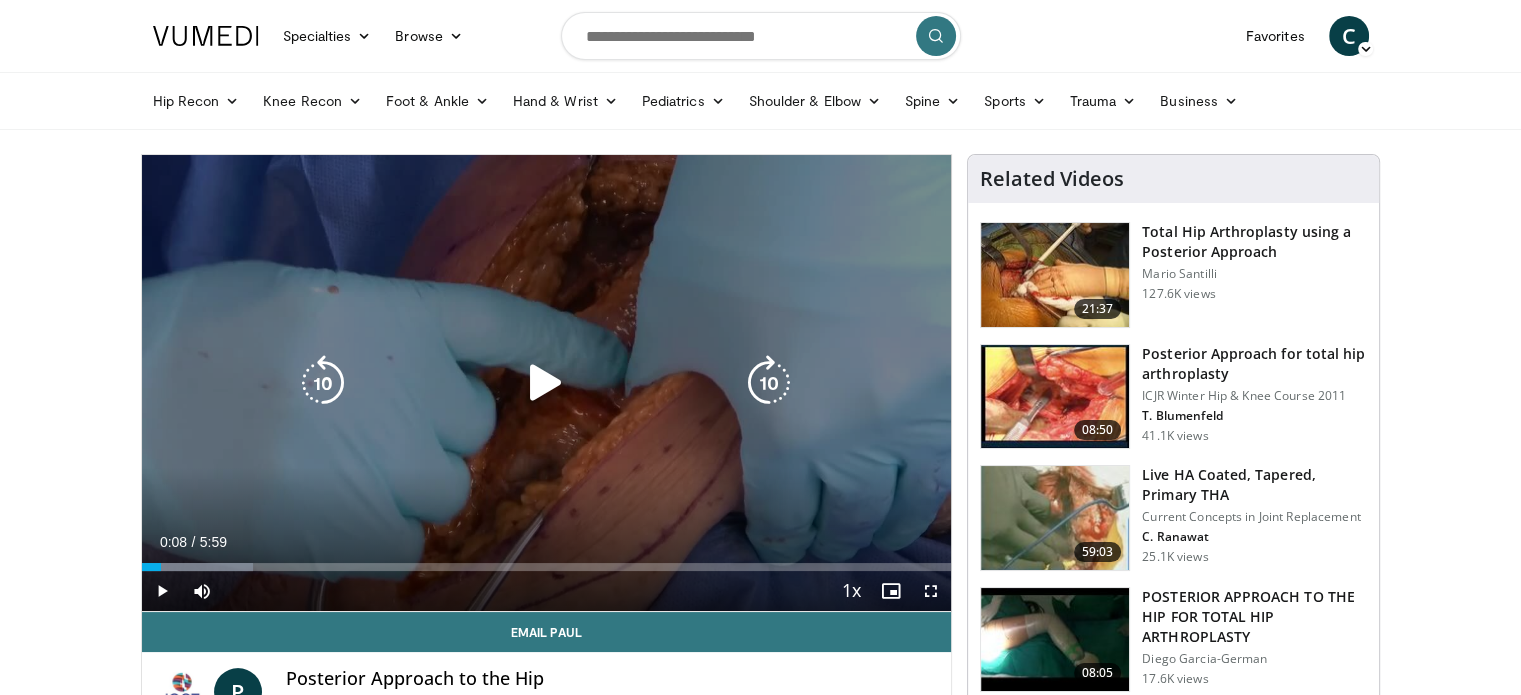click at bounding box center [546, 383] 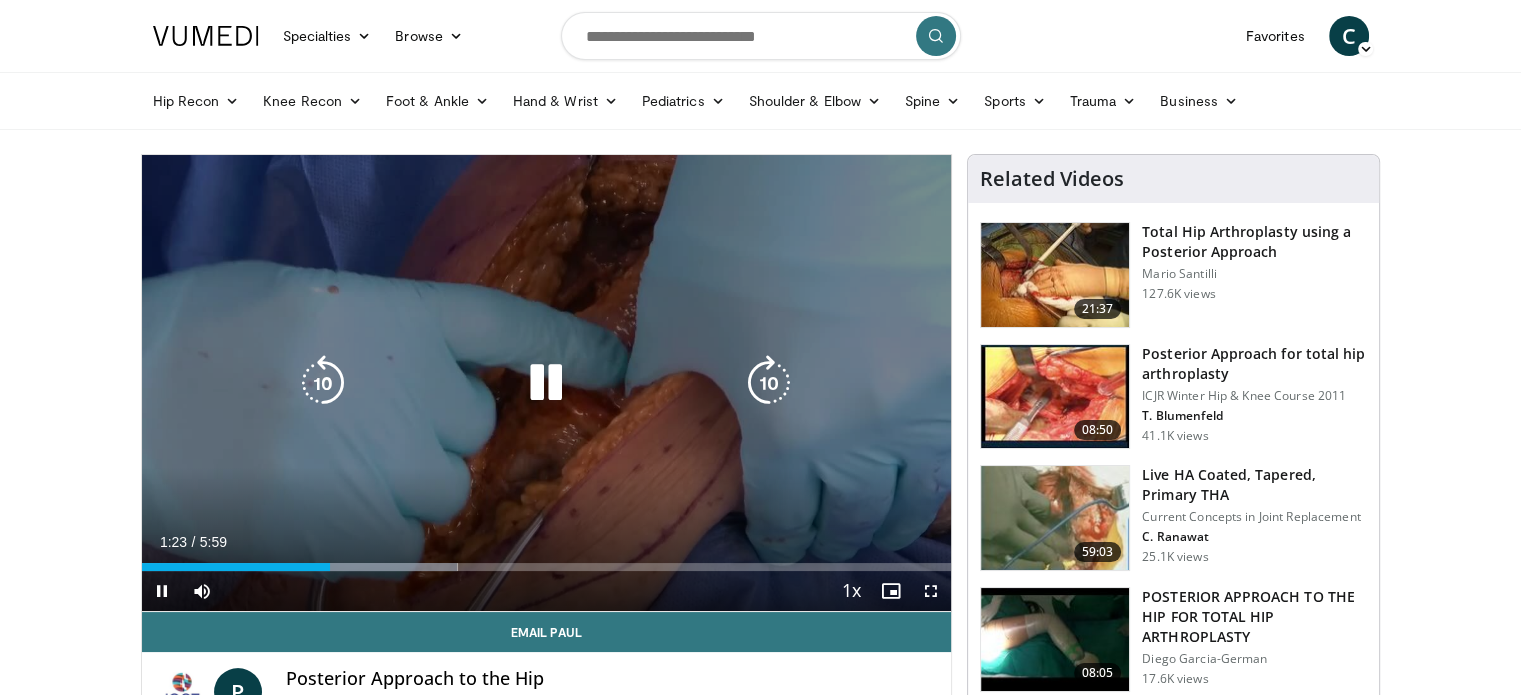 click at bounding box center (546, 383) 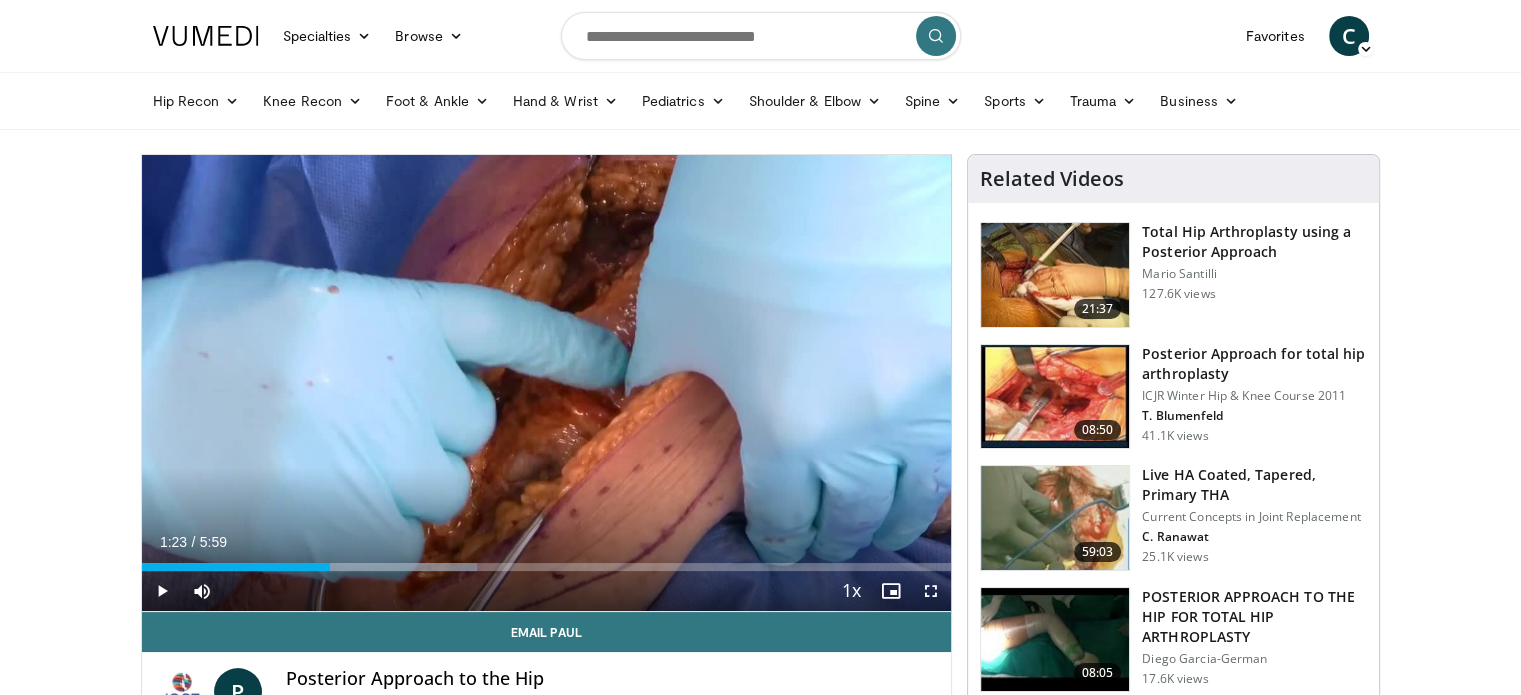 click on "10 seconds
Tap to unmute" at bounding box center [547, 383] 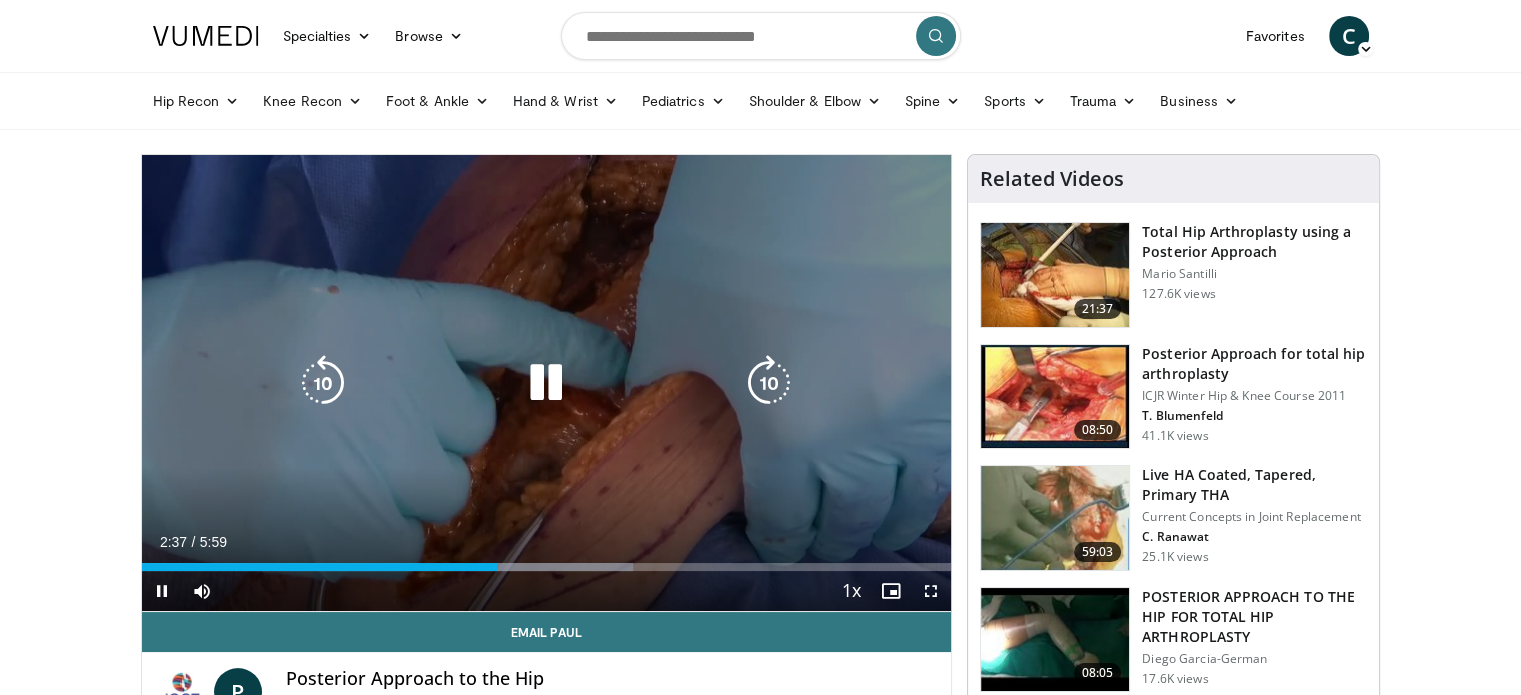 click at bounding box center (546, 383) 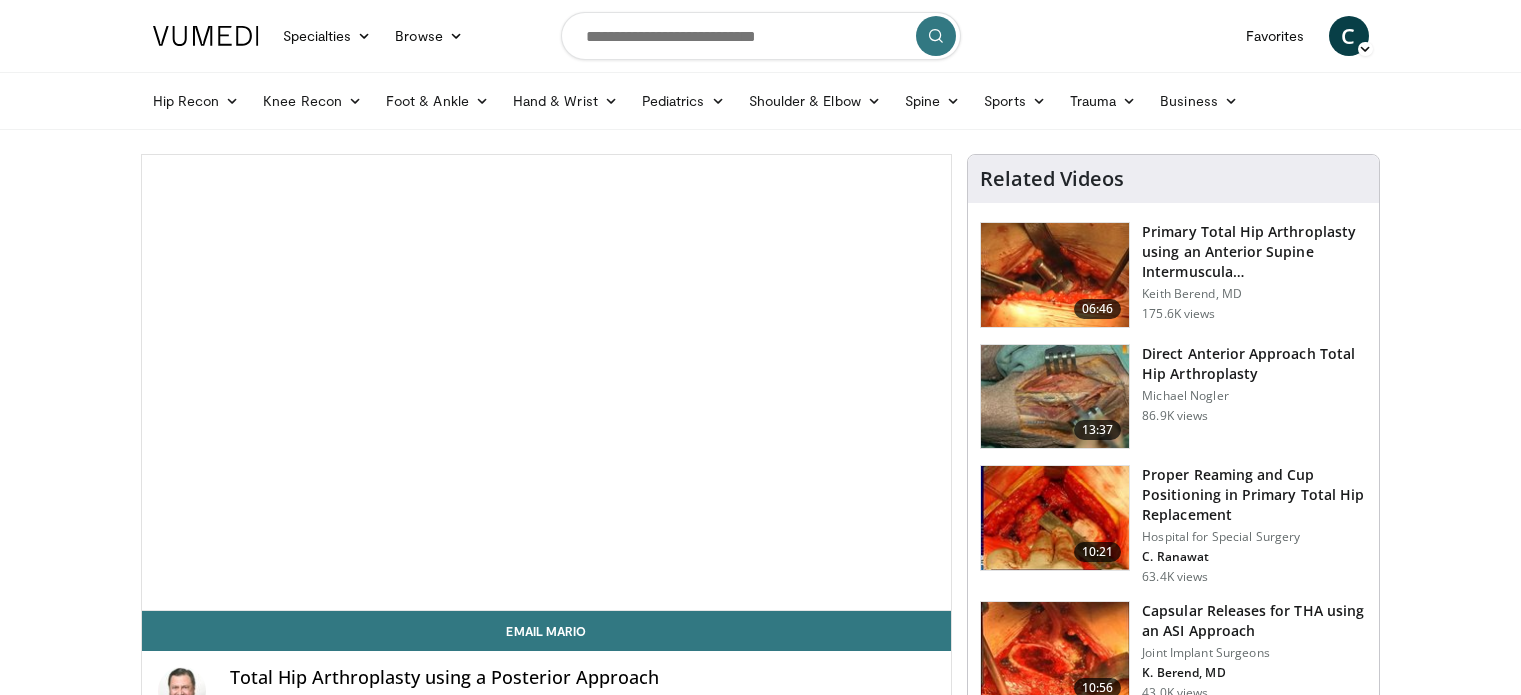 scroll, scrollTop: 0, scrollLeft: 0, axis: both 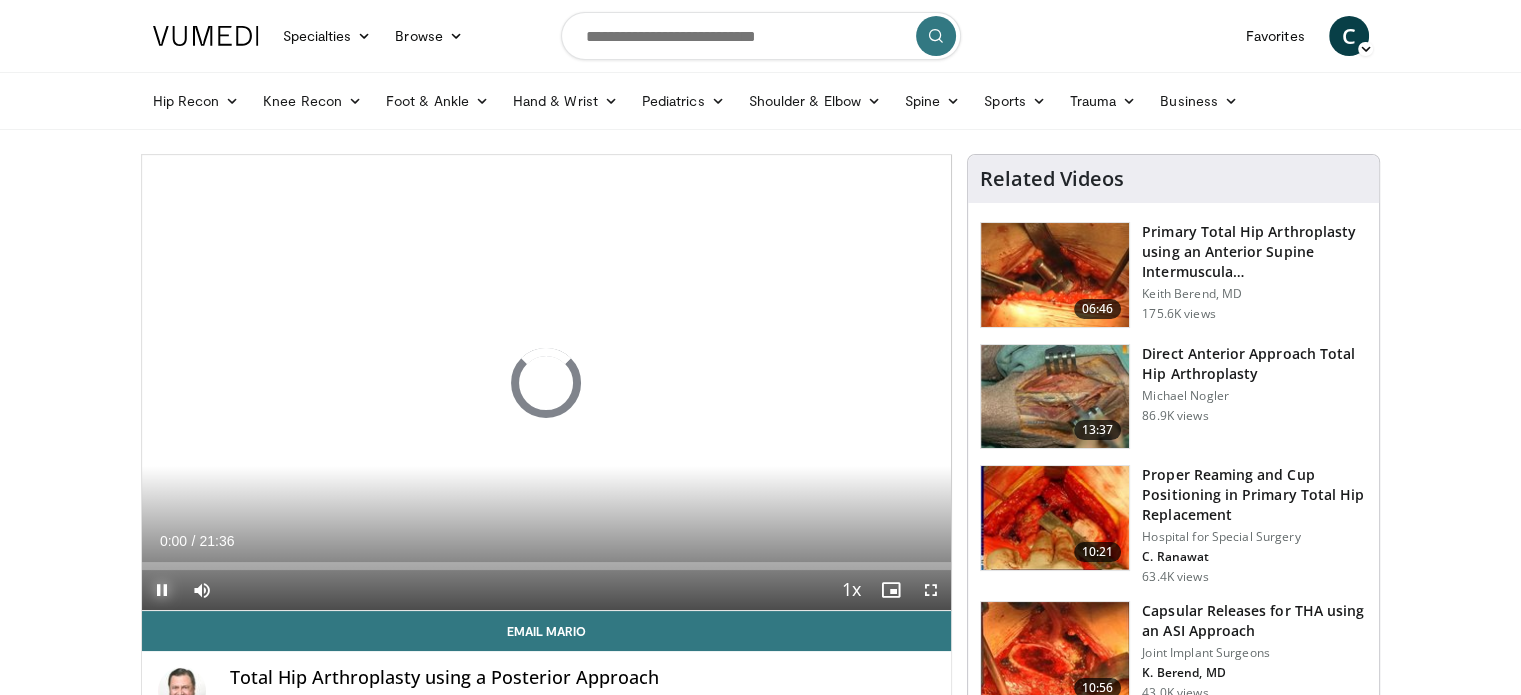 click at bounding box center [162, 590] 